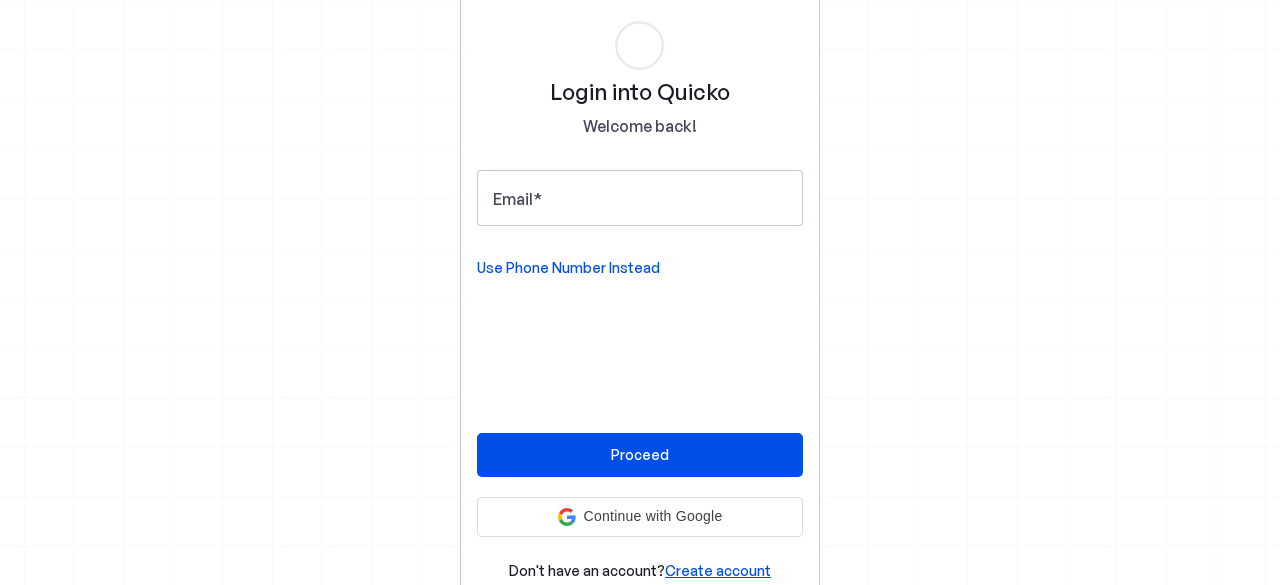 scroll, scrollTop: 0, scrollLeft: 0, axis: both 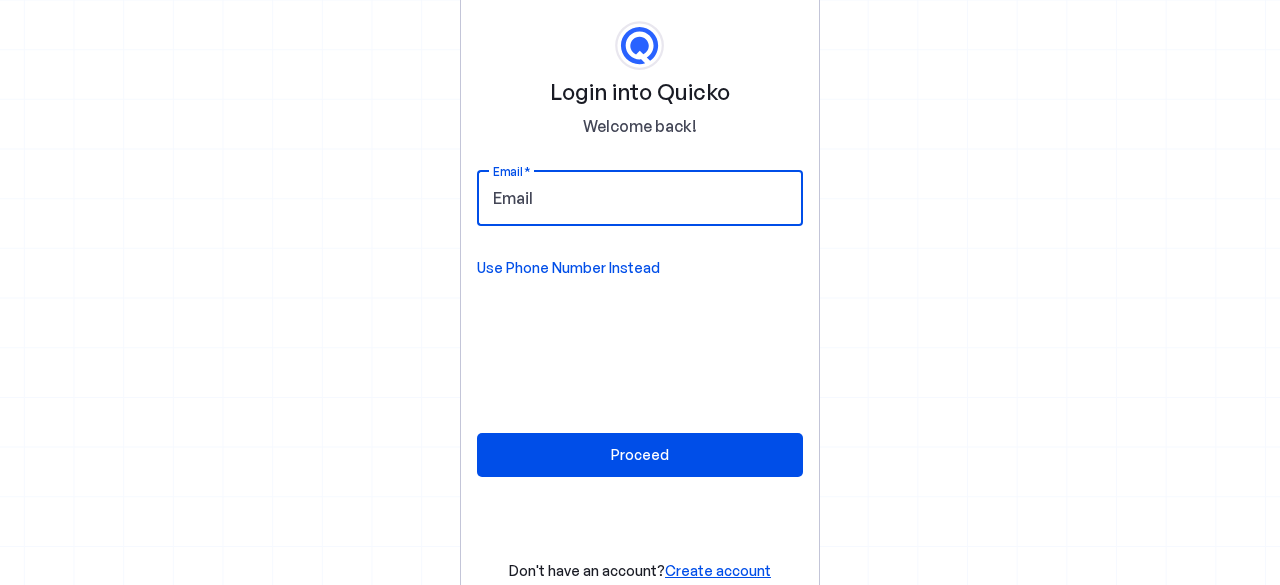 click on "Email" at bounding box center [640, 198] 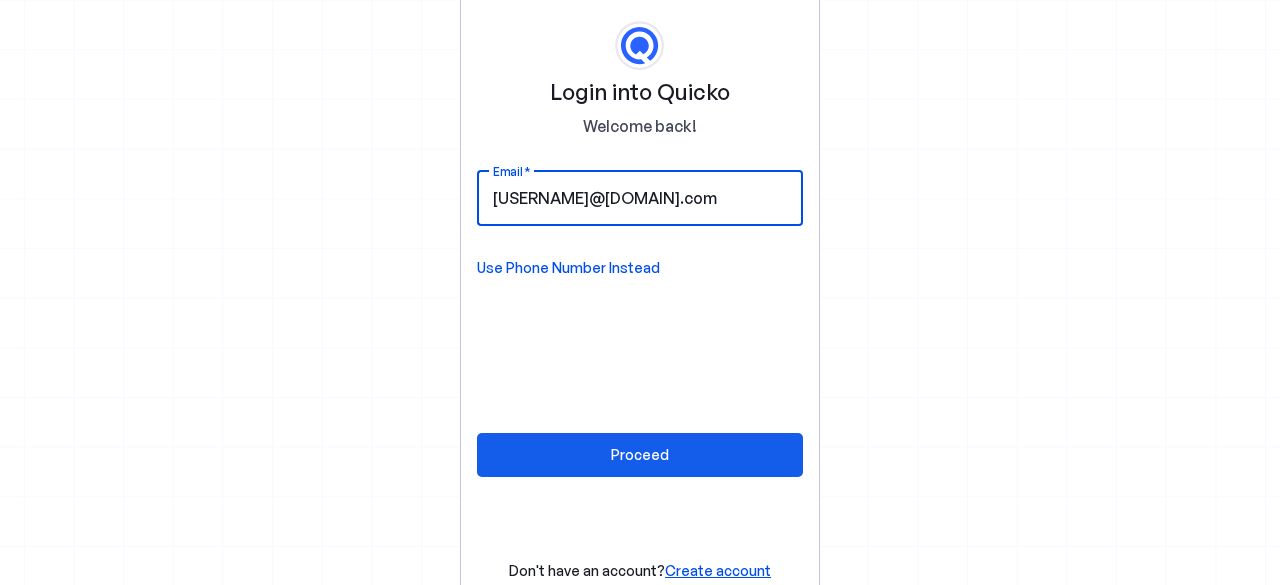 click at bounding box center (640, 455) 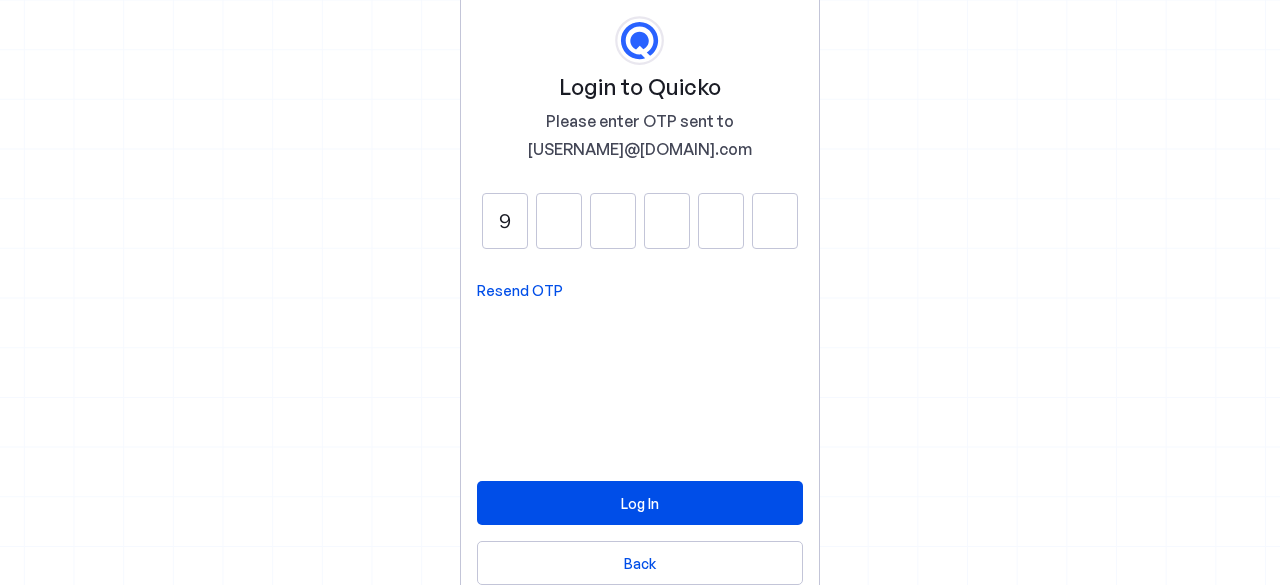 type on "9" 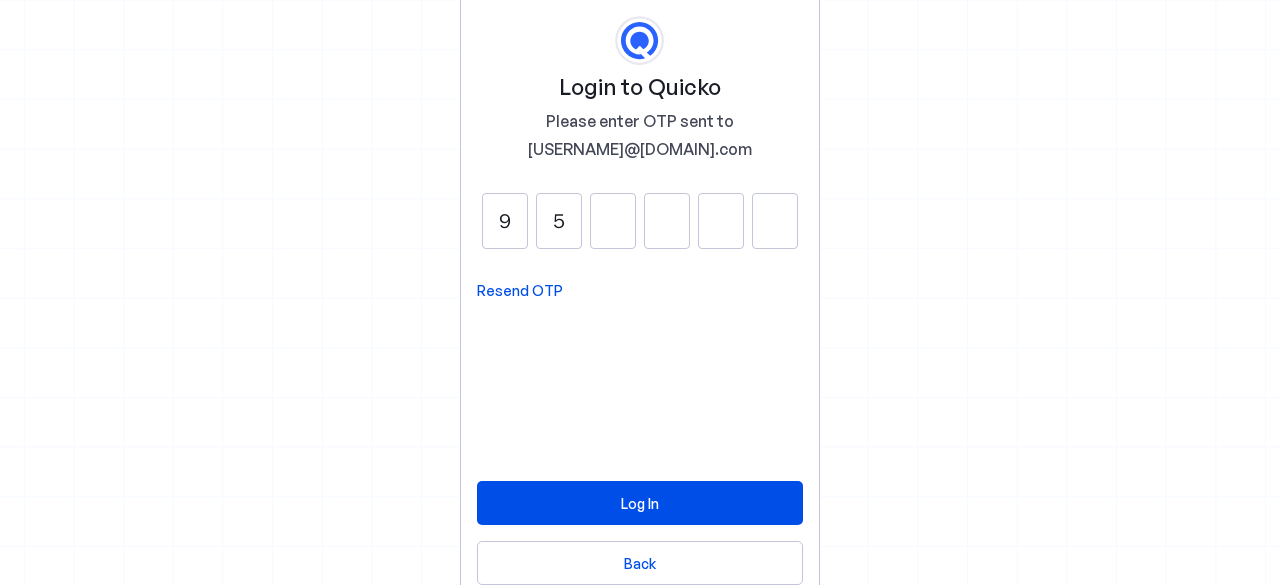 type on "5" 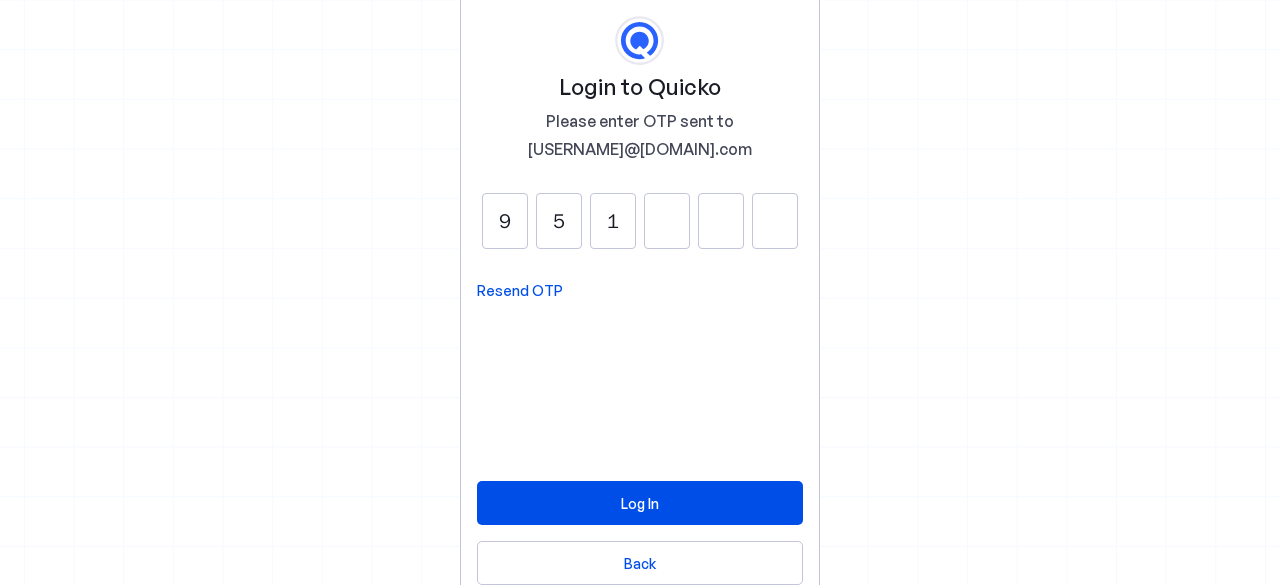 type on "1" 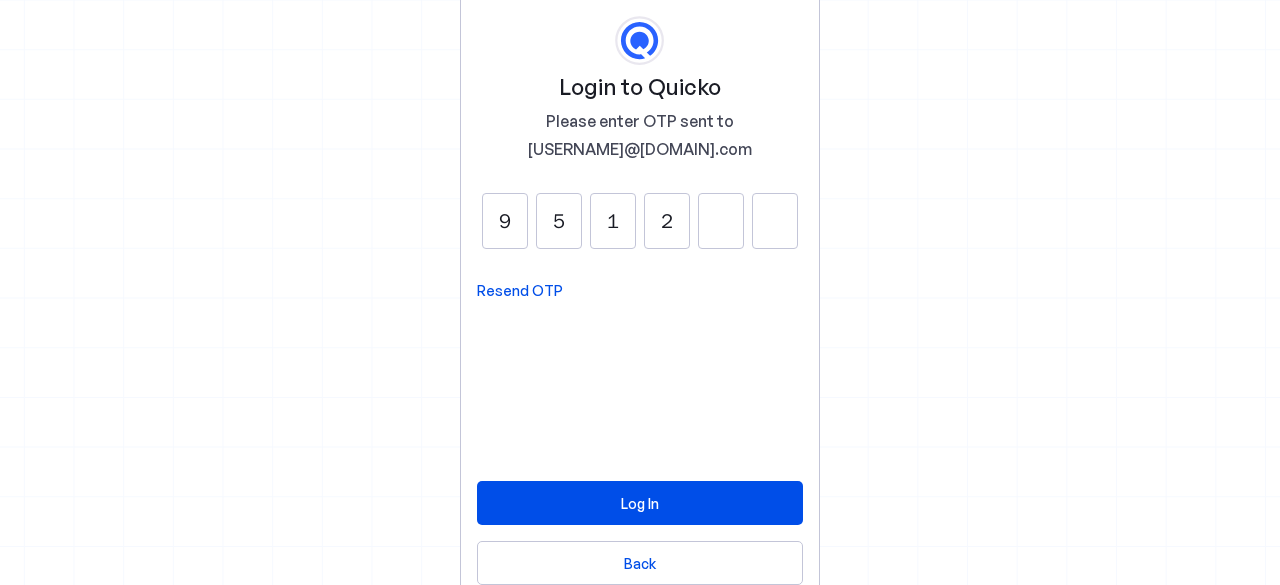 type on "2" 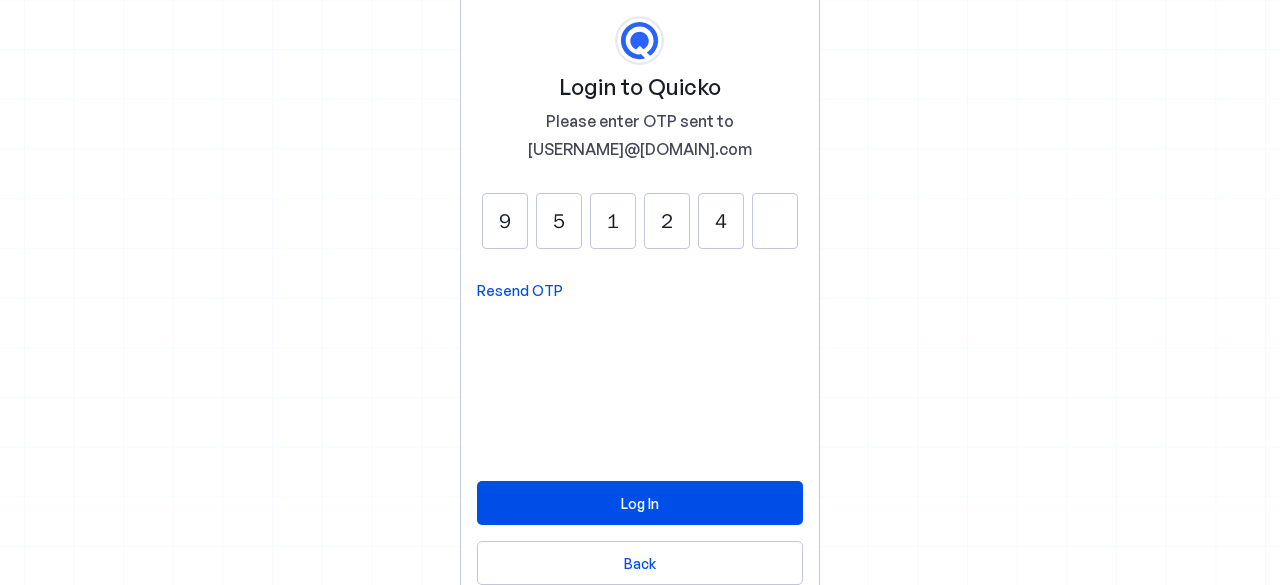 type on "4" 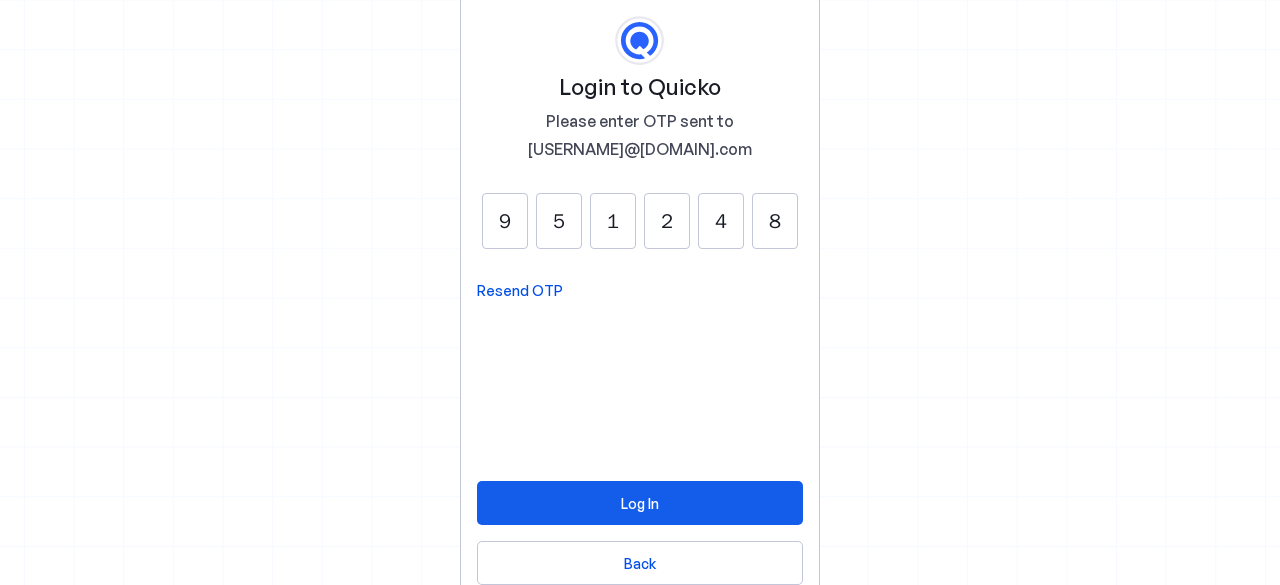 type on "8" 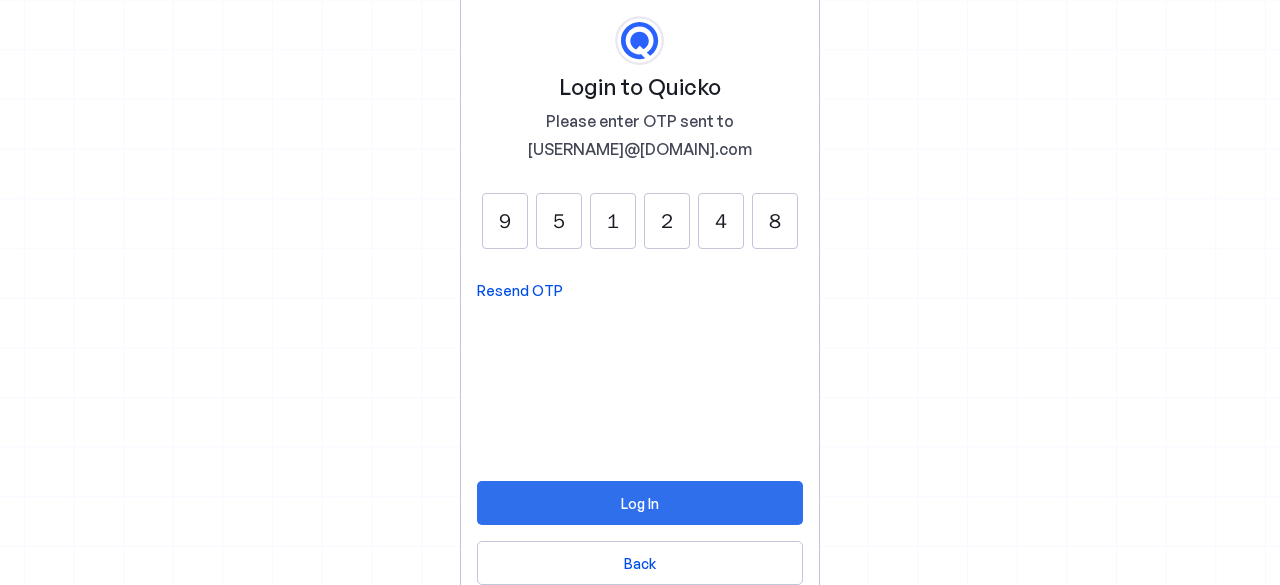 click at bounding box center (640, 503) 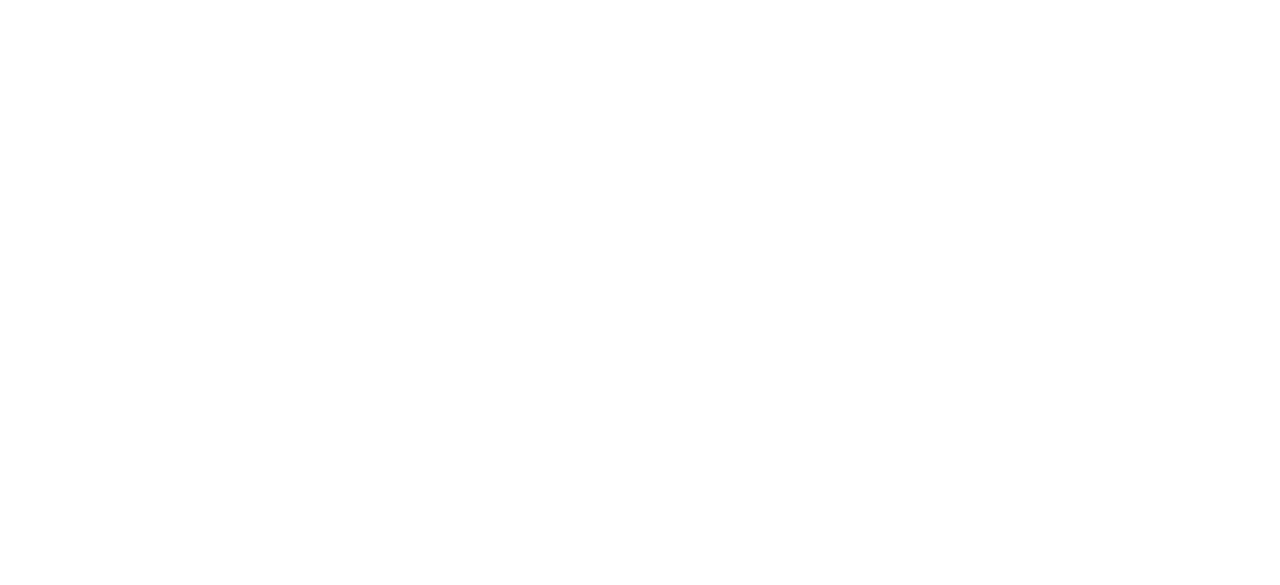 scroll, scrollTop: 0, scrollLeft: 0, axis: both 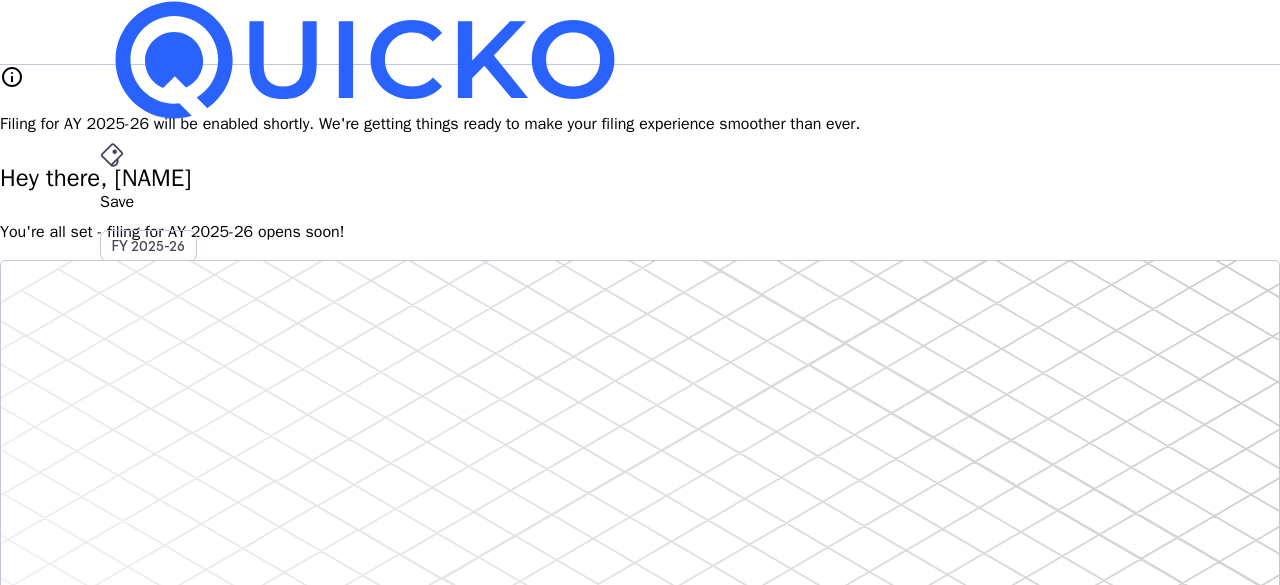 click on "File" at bounding box center [640, 408] 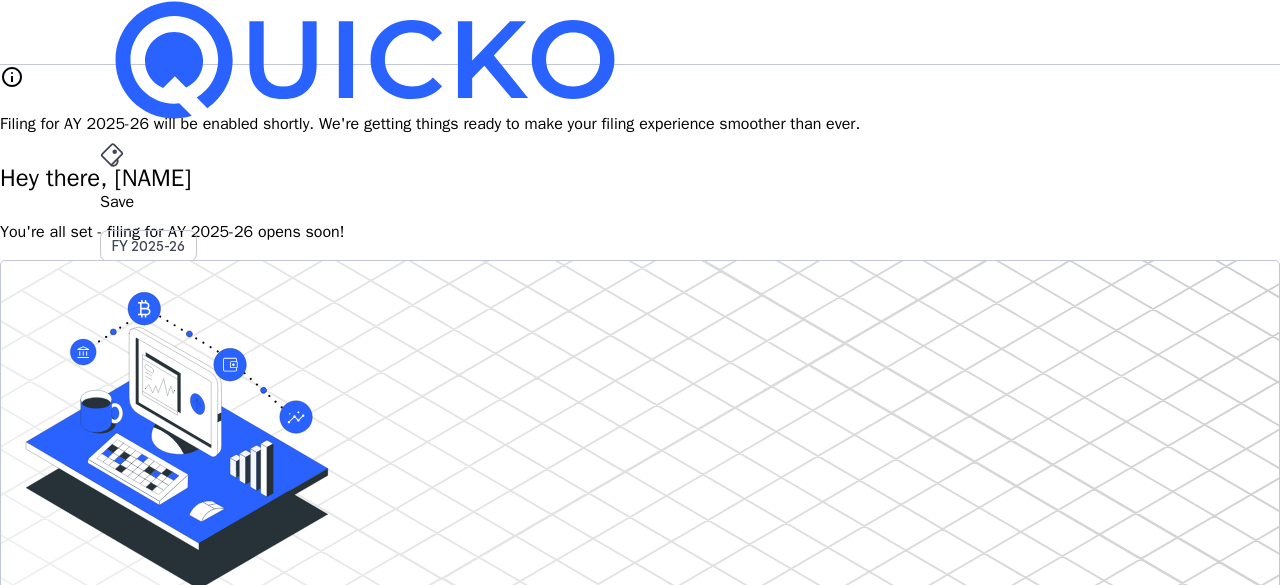 click on "File" at bounding box center [640, 408] 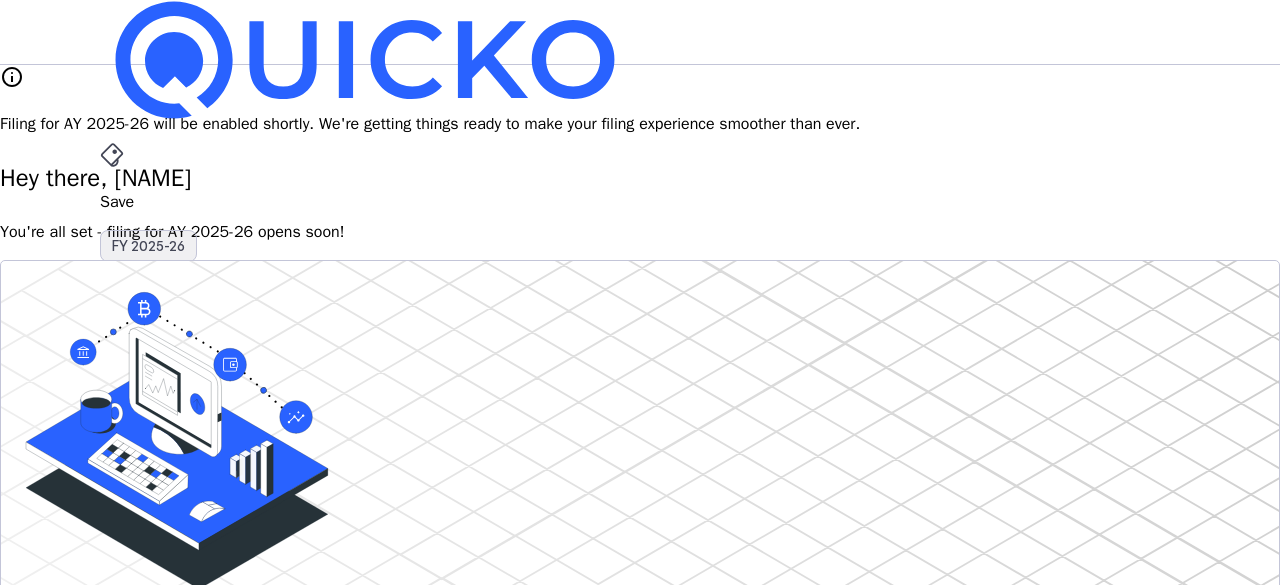 click on "FY 2025-26" at bounding box center [148, 246] 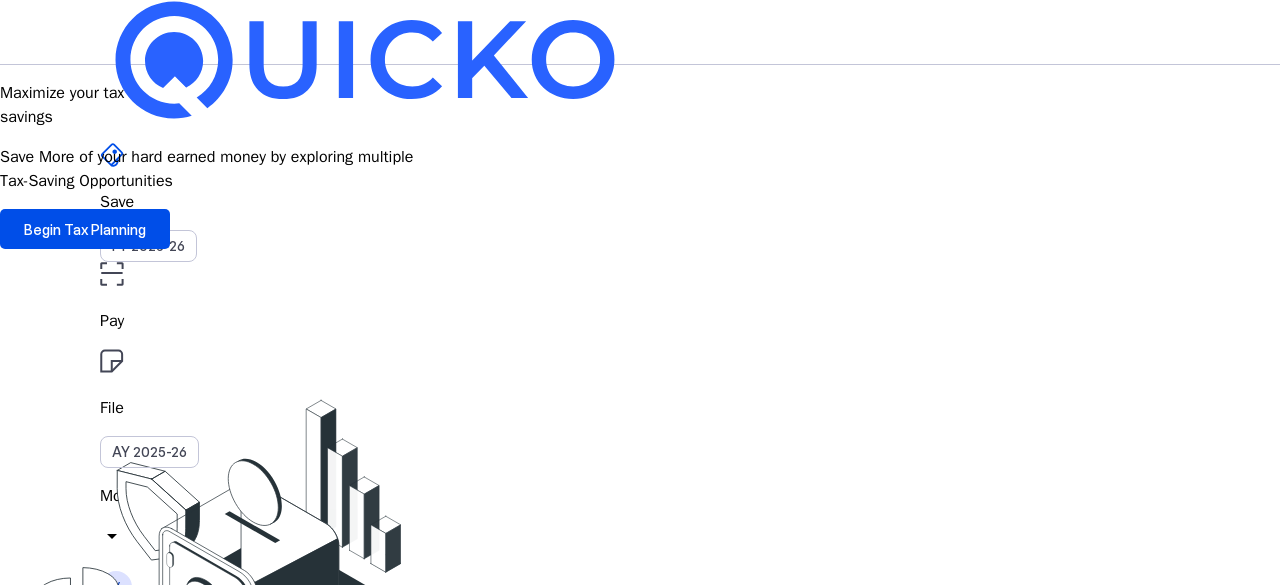 drag, startPoint x: 637, startPoint y: 47, endPoint x: 626, endPoint y: 45, distance: 11.18034 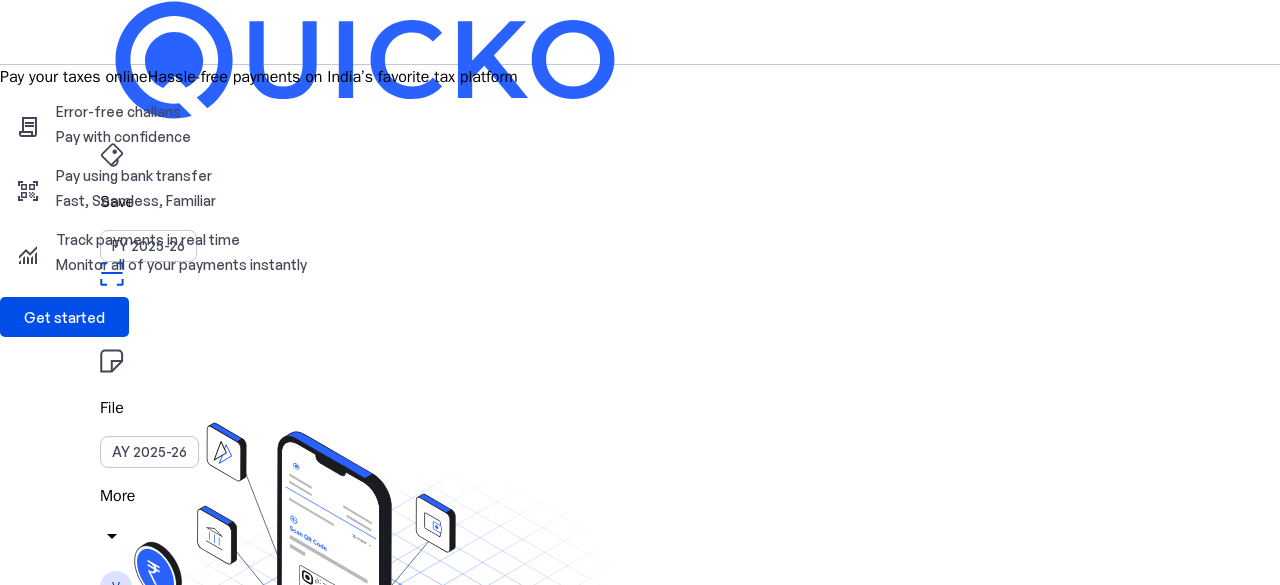 click on "File" at bounding box center [640, 202] 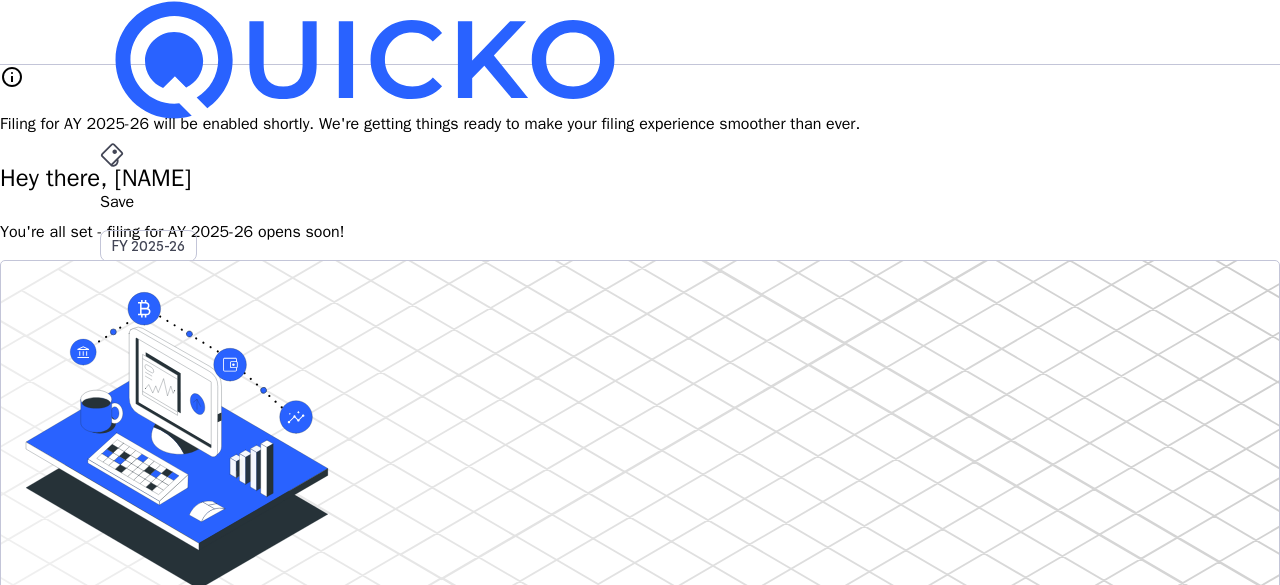 click on "arrow_drop_down" at bounding box center [112, 536] 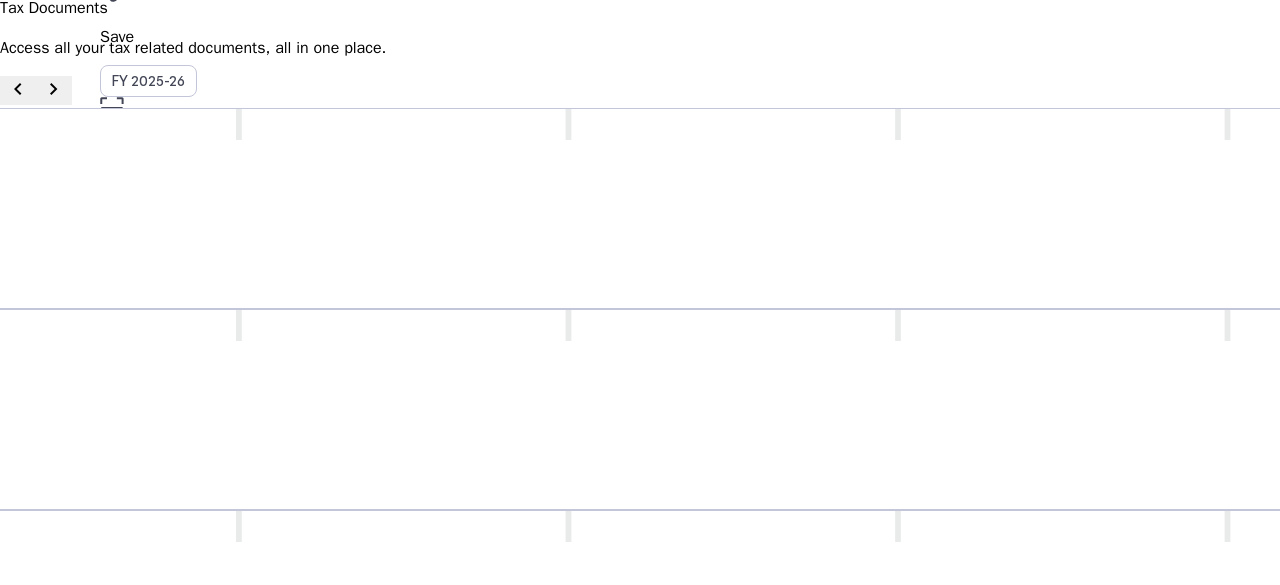 scroll, scrollTop: 173, scrollLeft: 0, axis: vertical 